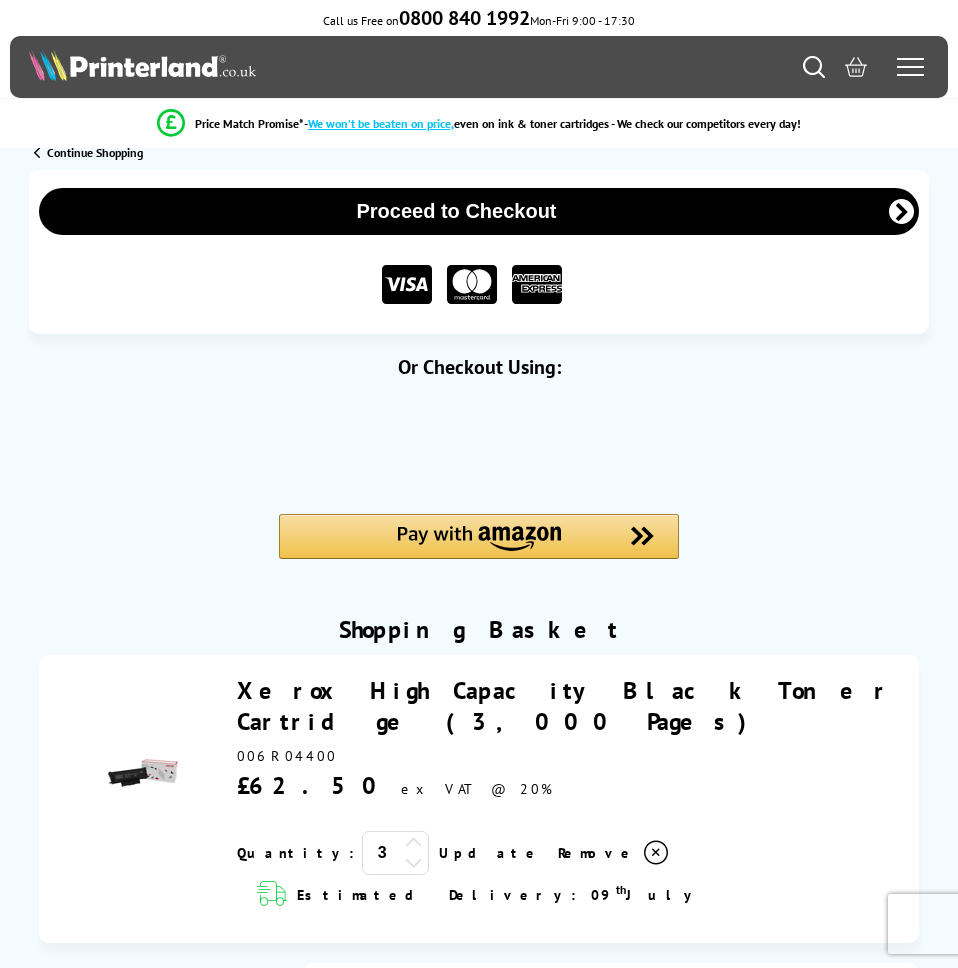 scroll, scrollTop: 0, scrollLeft: 0, axis: both 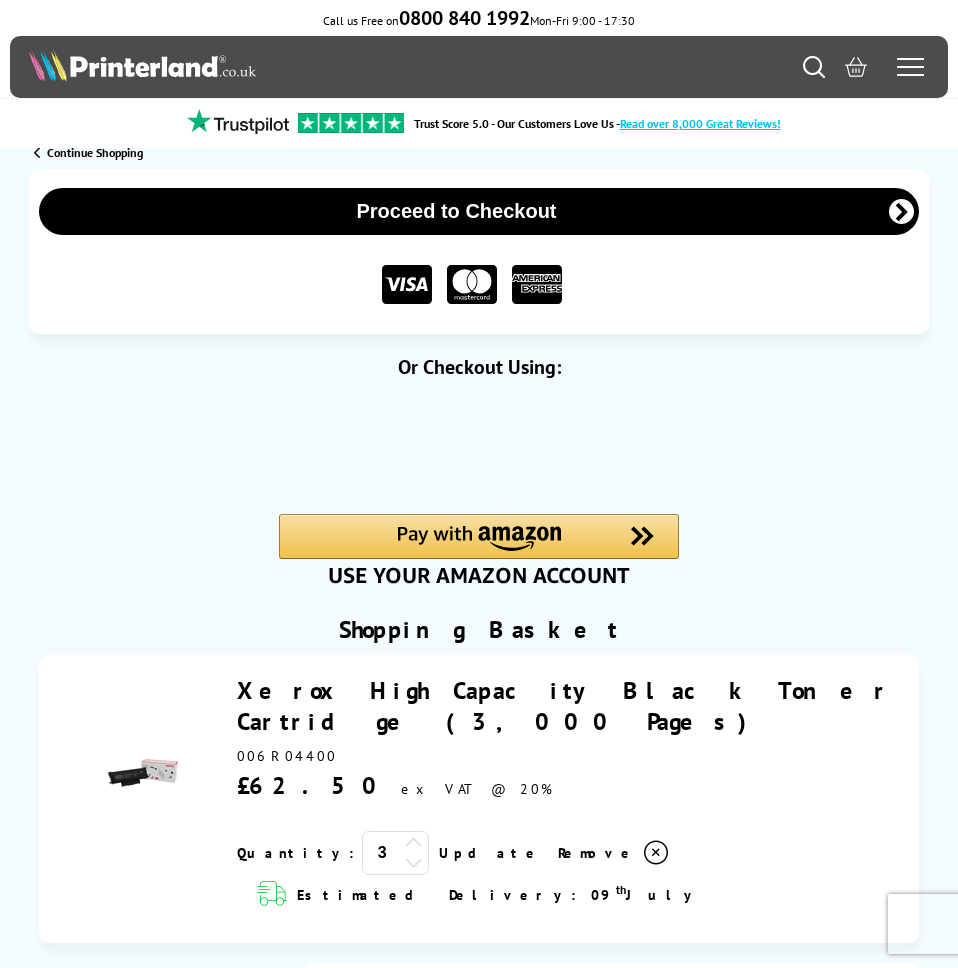 click at bounding box center (407, 284) 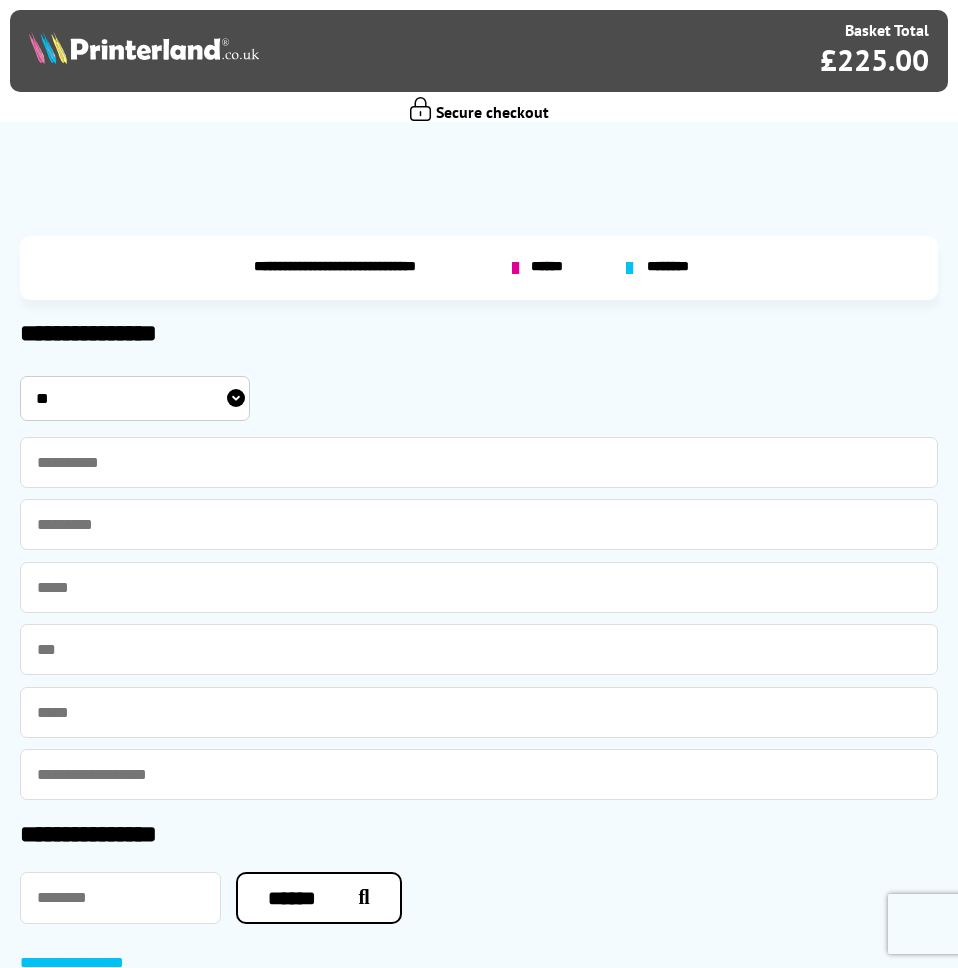 scroll, scrollTop: 0, scrollLeft: 0, axis: both 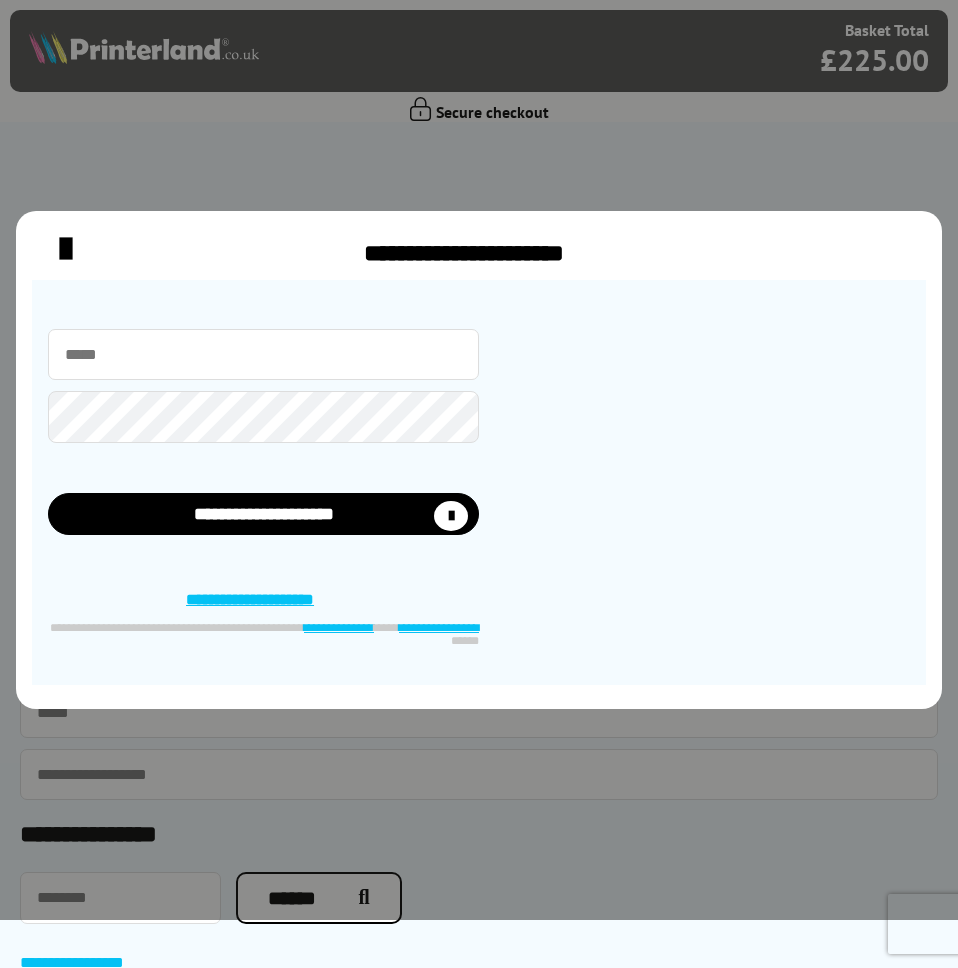 type on "**********" 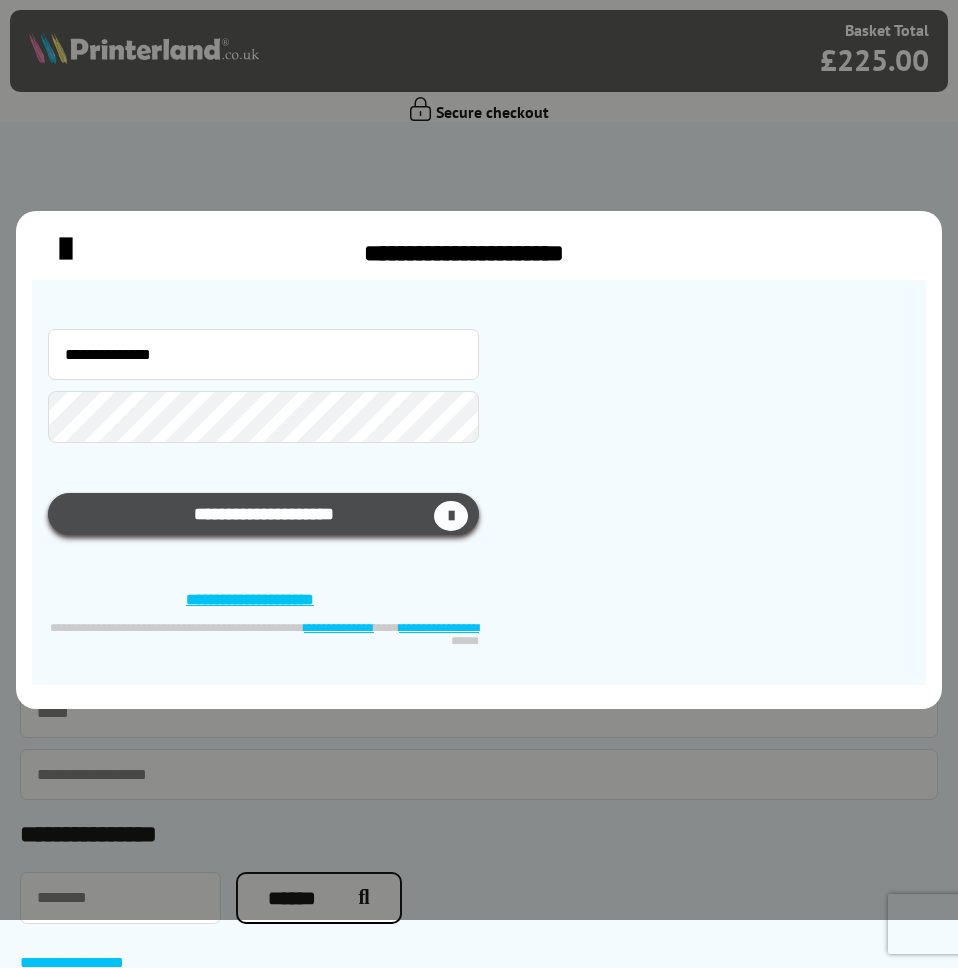 click on "**********" at bounding box center [263, 514] 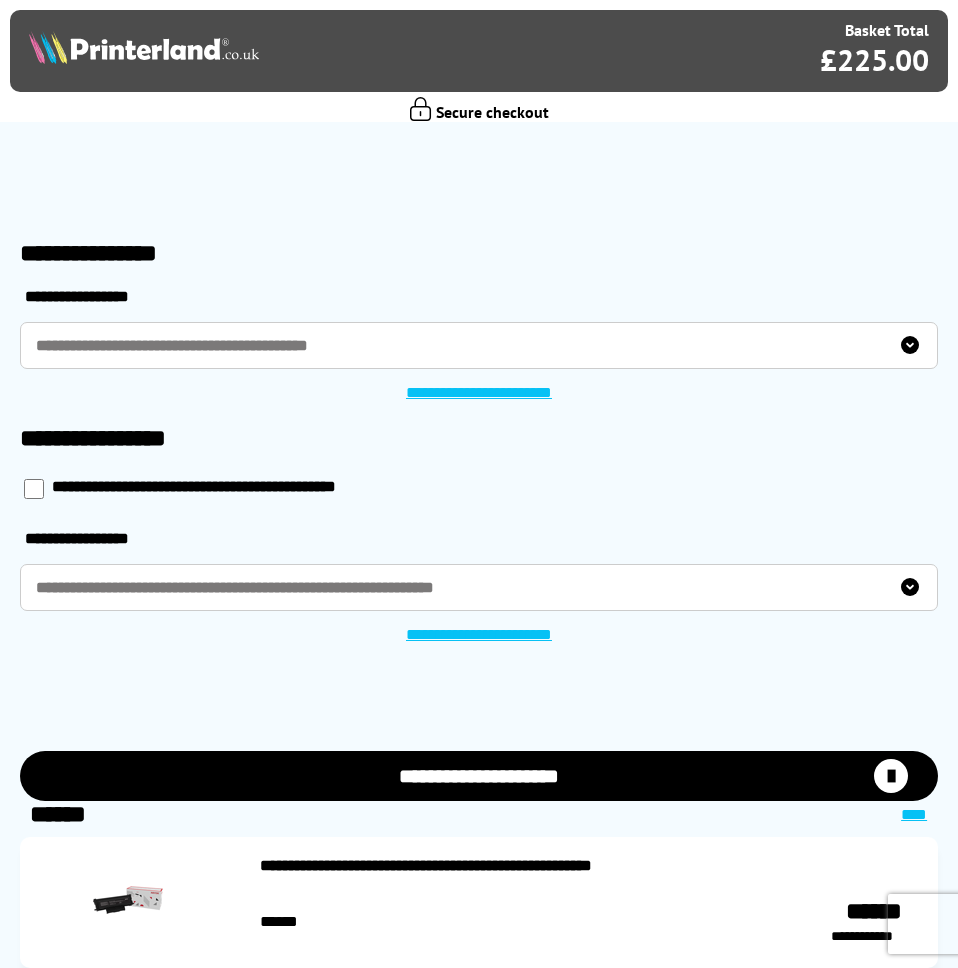 scroll, scrollTop: 0, scrollLeft: 0, axis: both 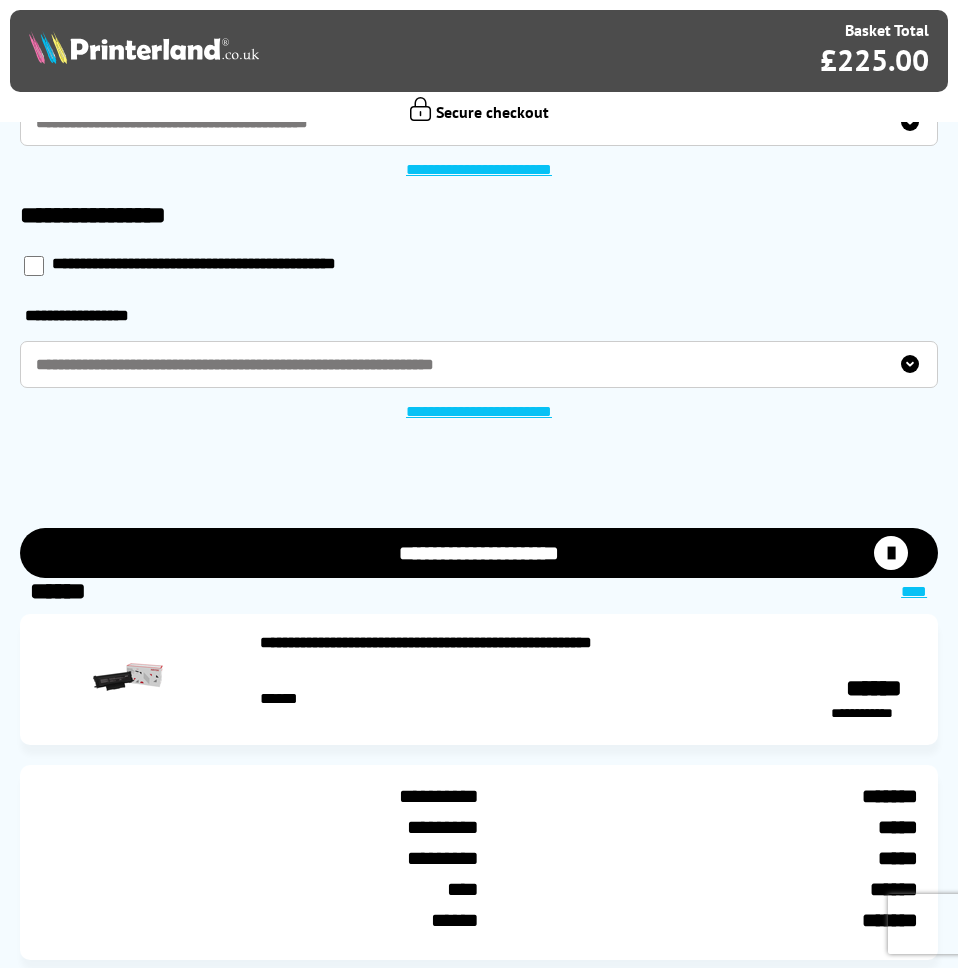 click on "**********" at bounding box center [479, 553] 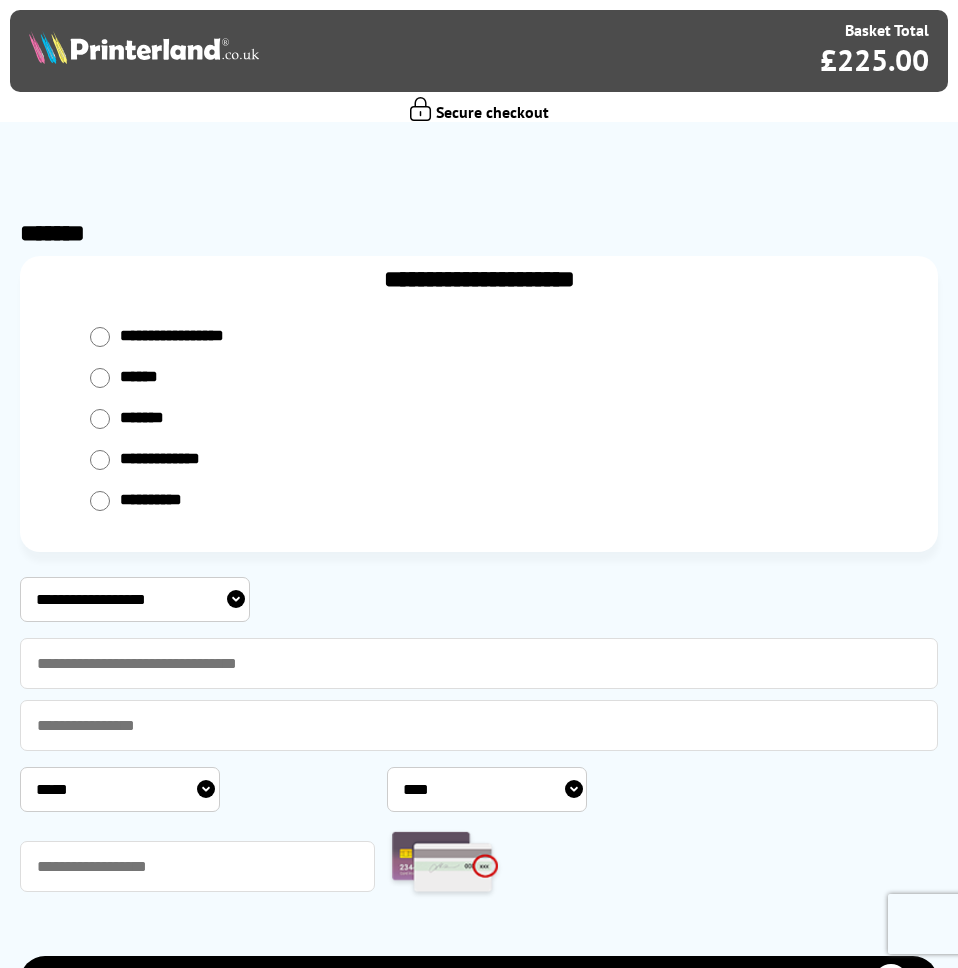 scroll, scrollTop: 0, scrollLeft: 0, axis: both 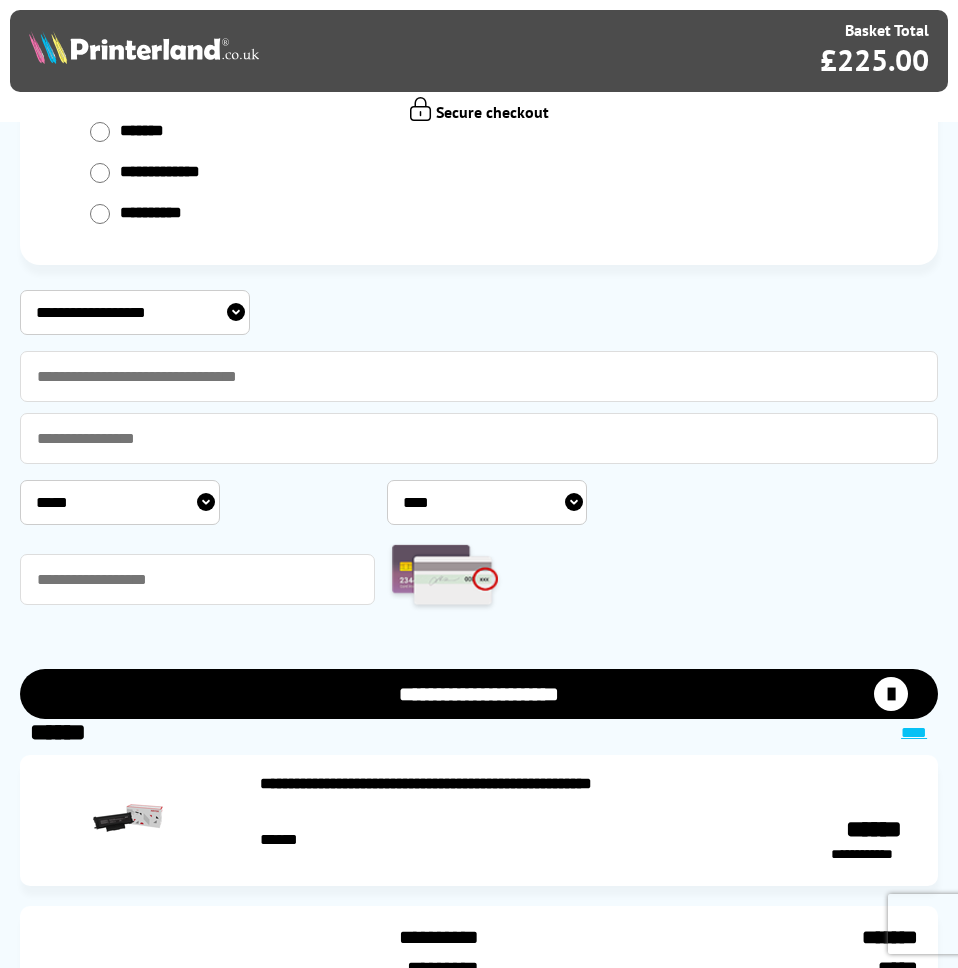 click on "**********" at bounding box center [135, 312] 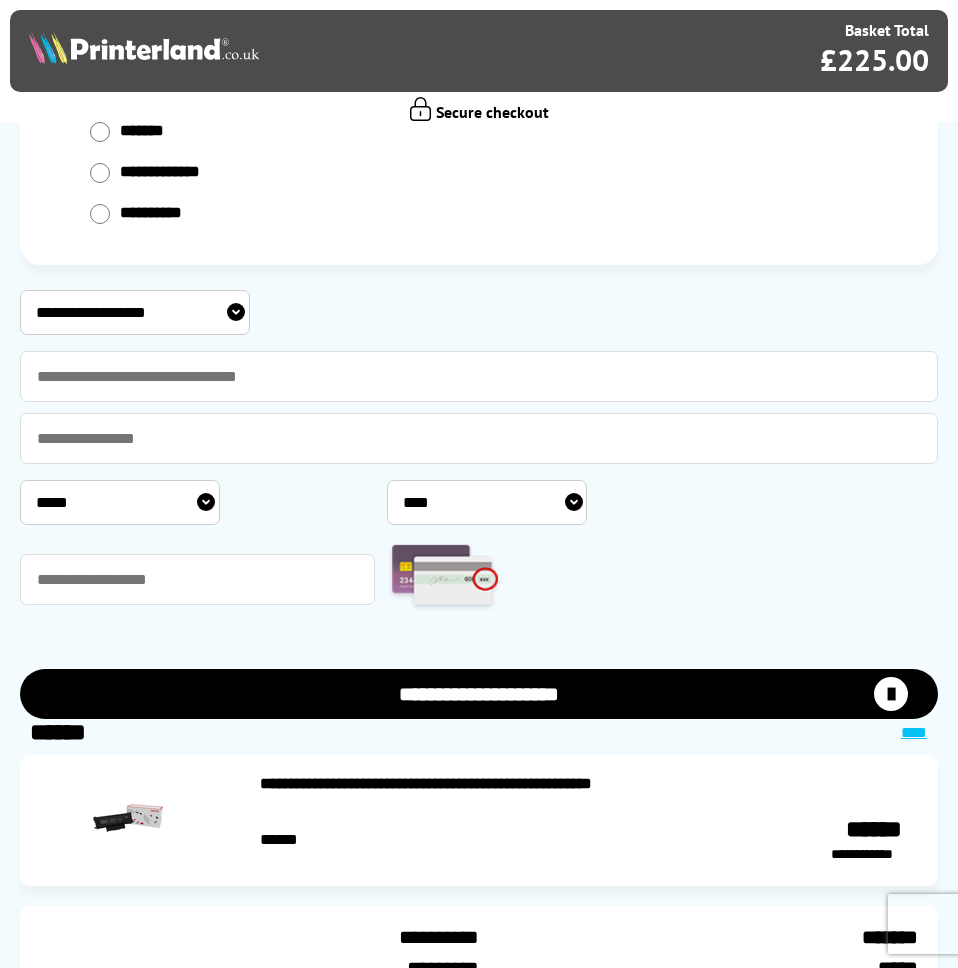 select on "**********" 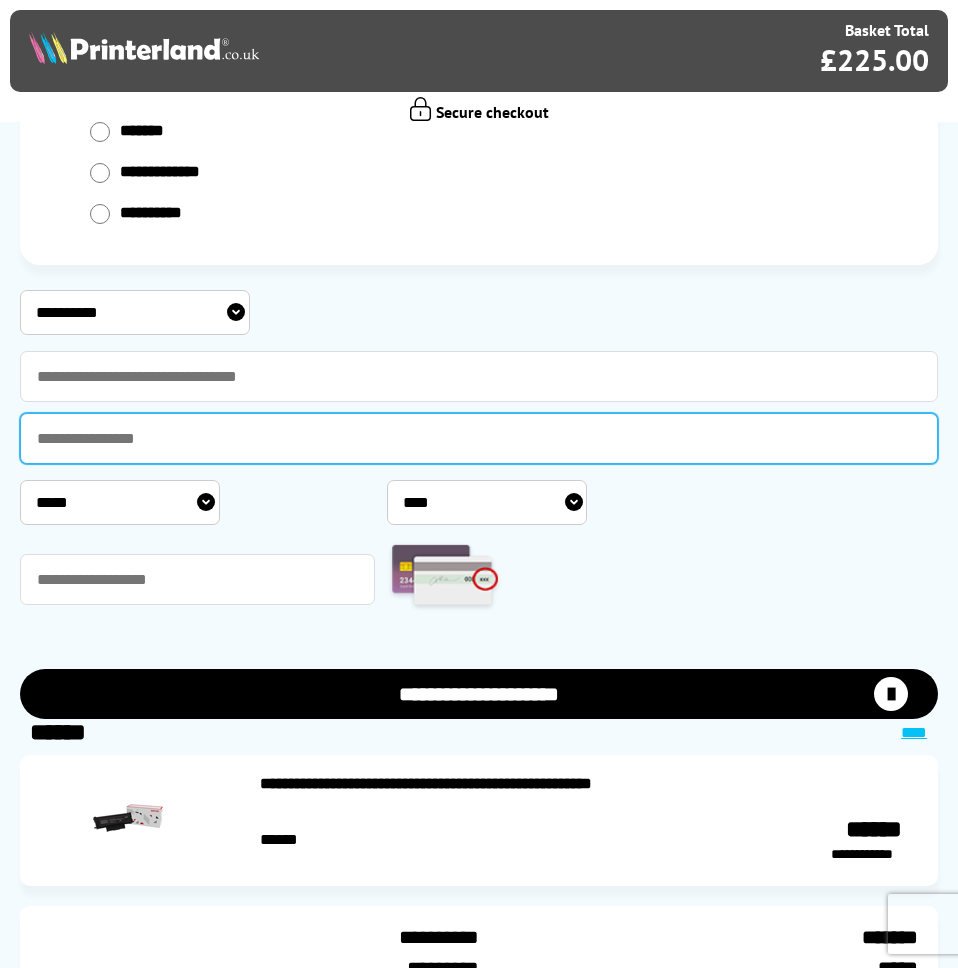 click at bounding box center [479, 438] 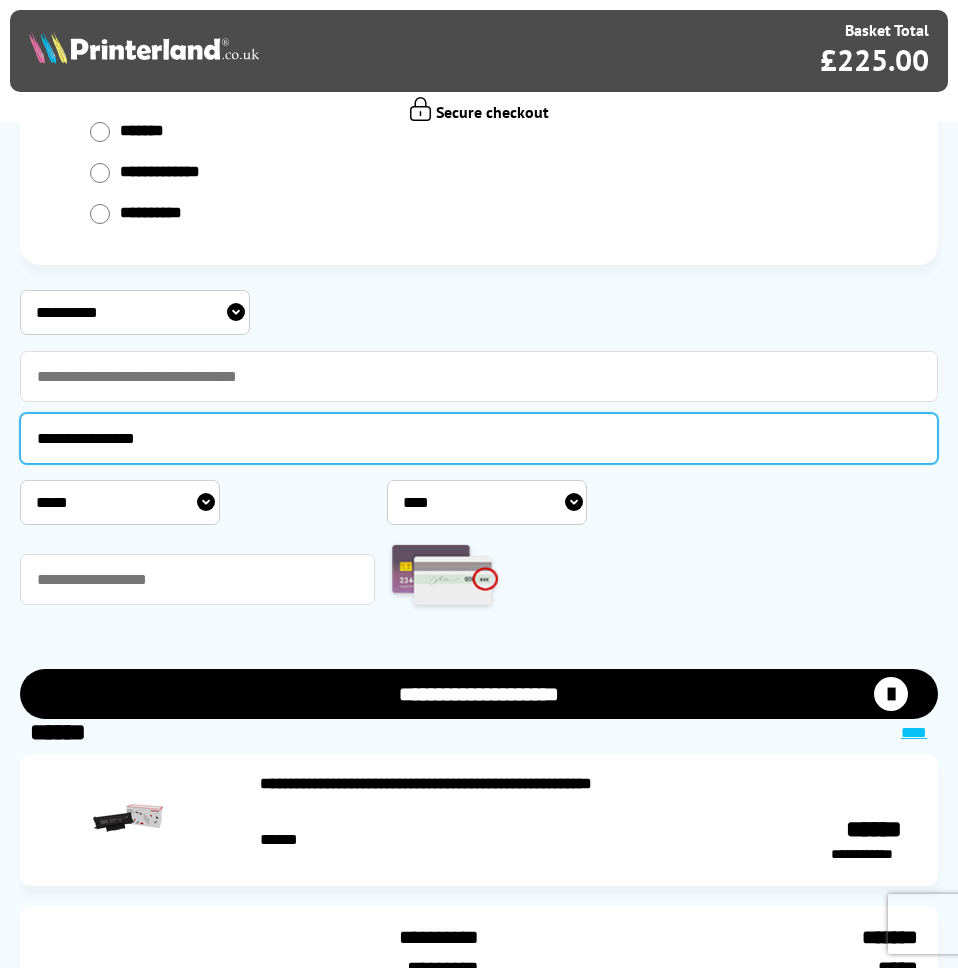 type on "**********" 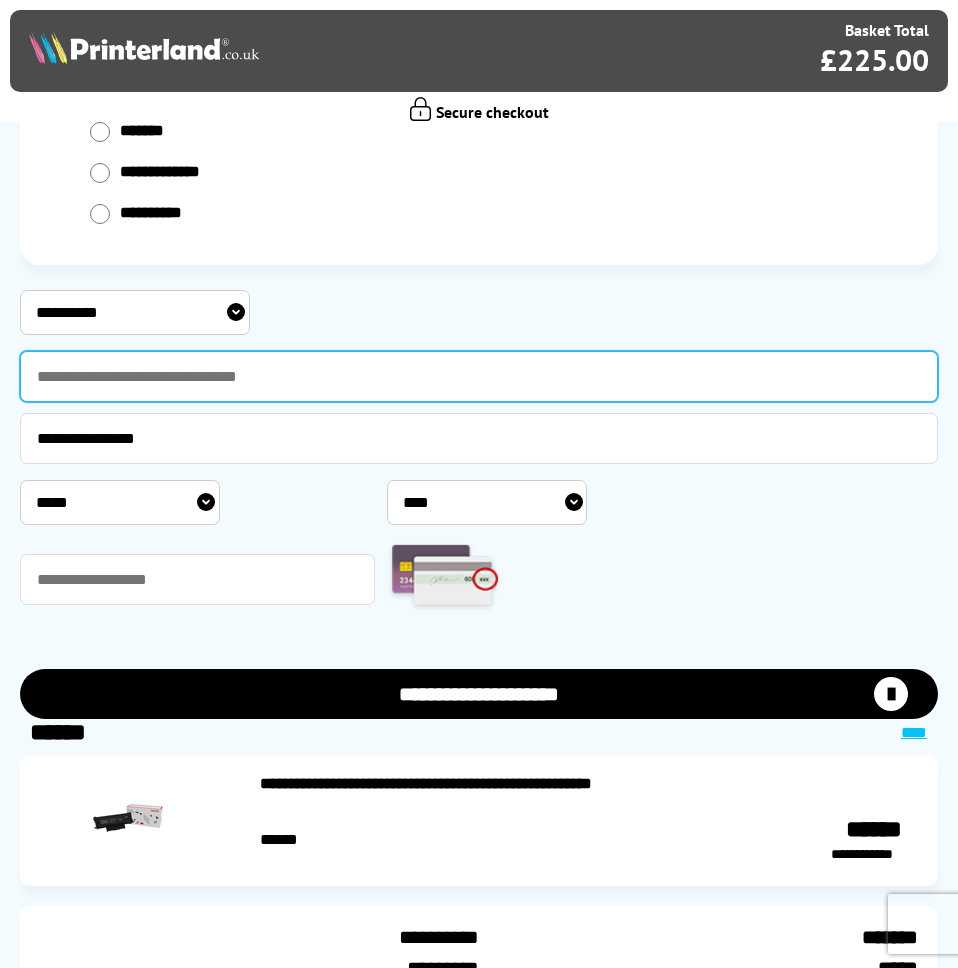 click at bounding box center (479, 376) 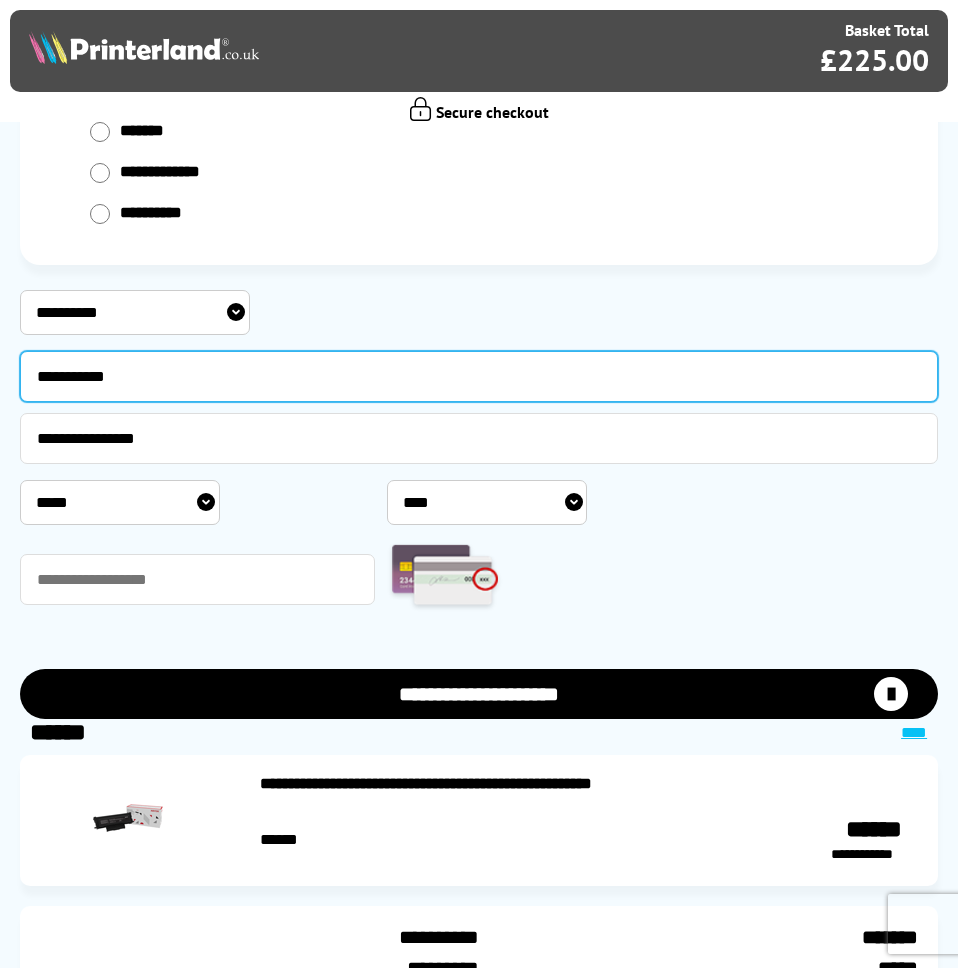 type on "**********" 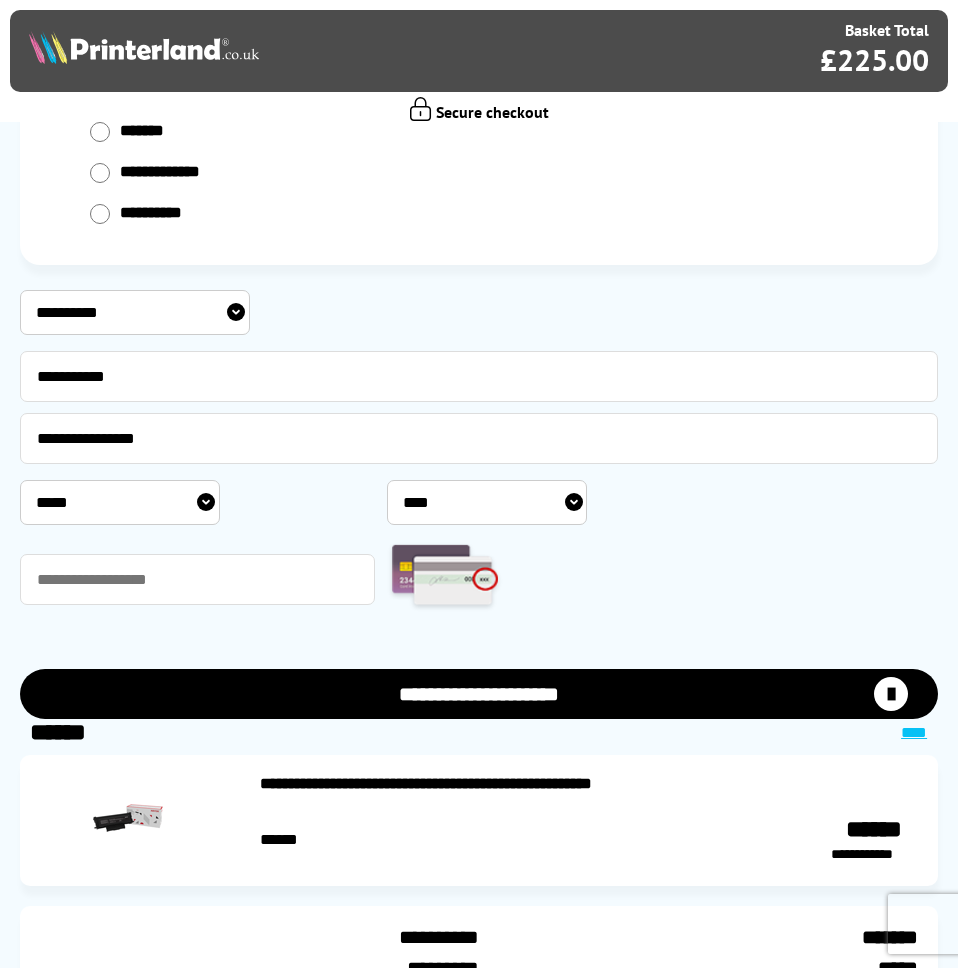 click at bounding box center [522, 579] 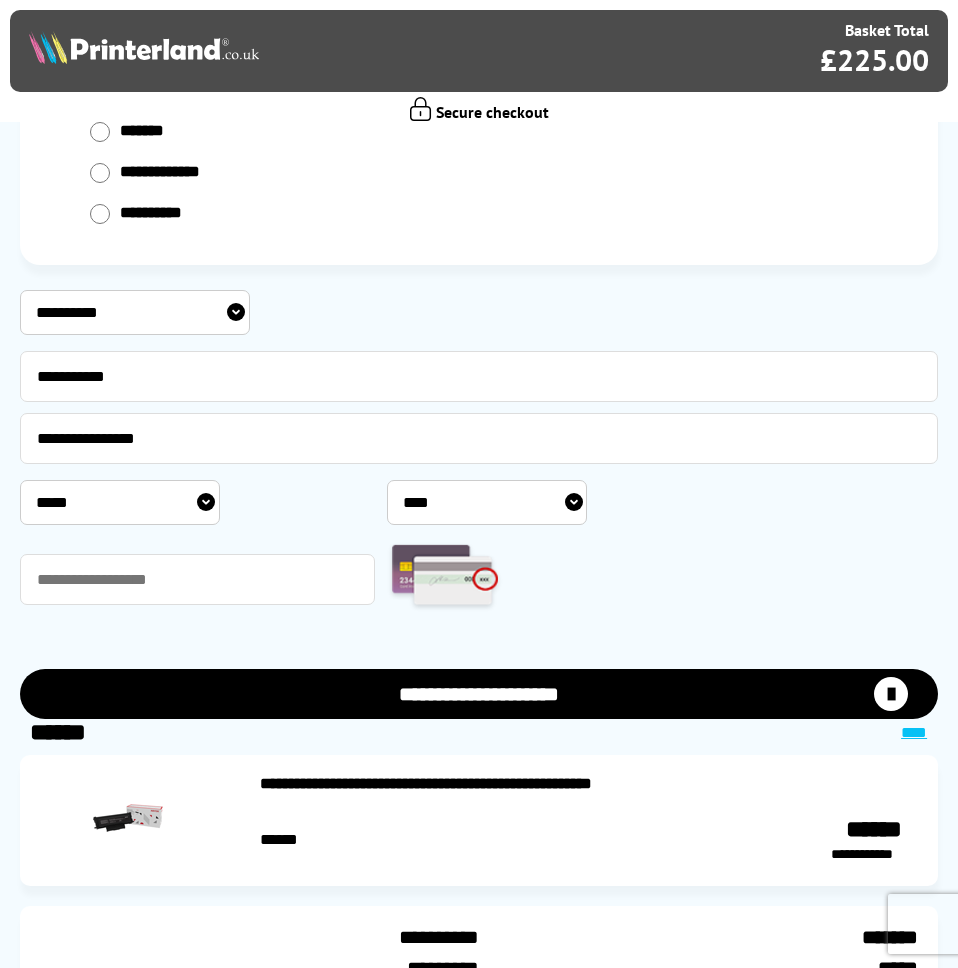 click on "*****
*
*
*
*
*
*
*
*
*
**
**
**" at bounding box center (120, 502) 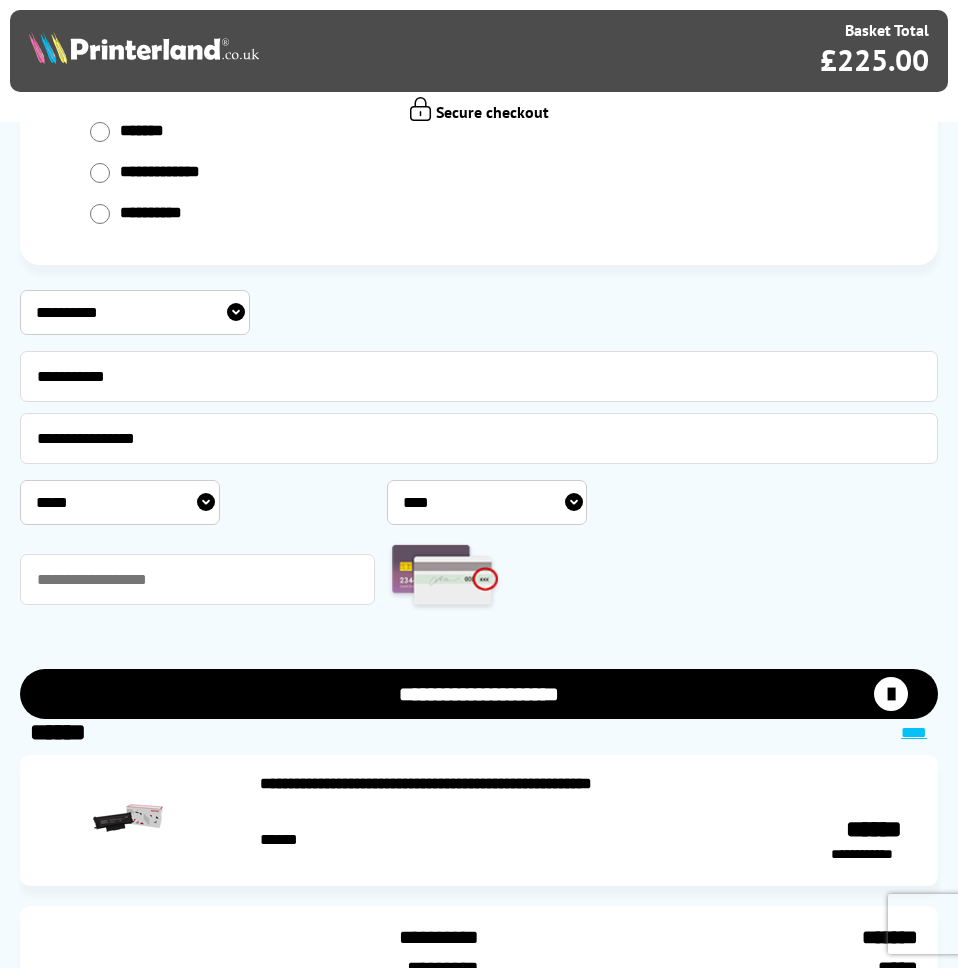 select on "*" 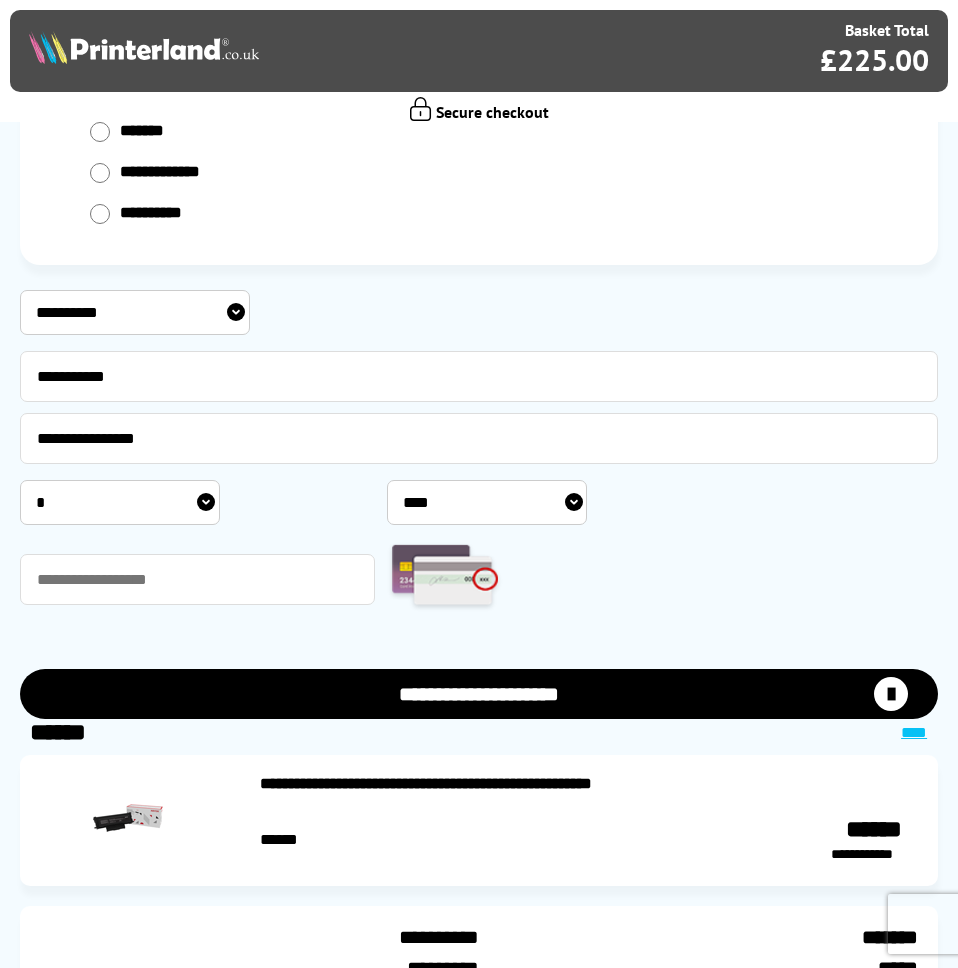 click on "****
****
****
****
****
****
****
****
****
****
****
****
****
****
****
****
****
****
****
****
****
****" at bounding box center [487, 502] 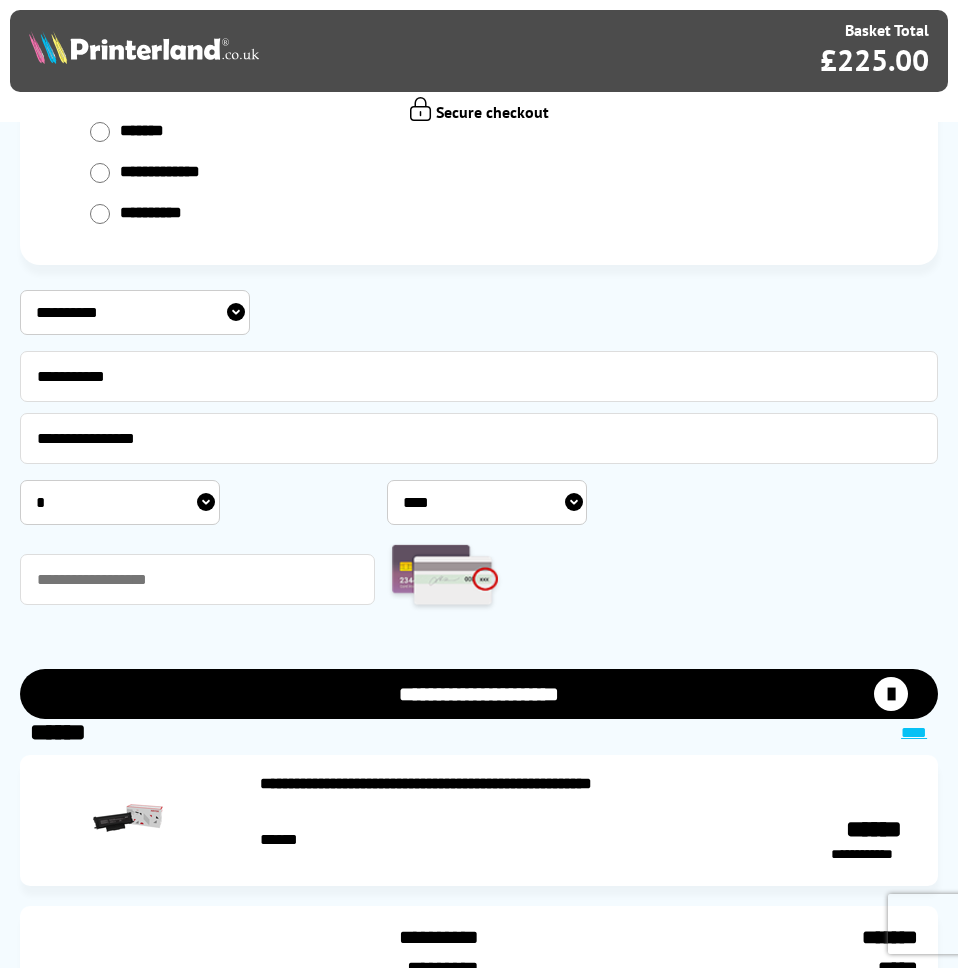 select on "****" 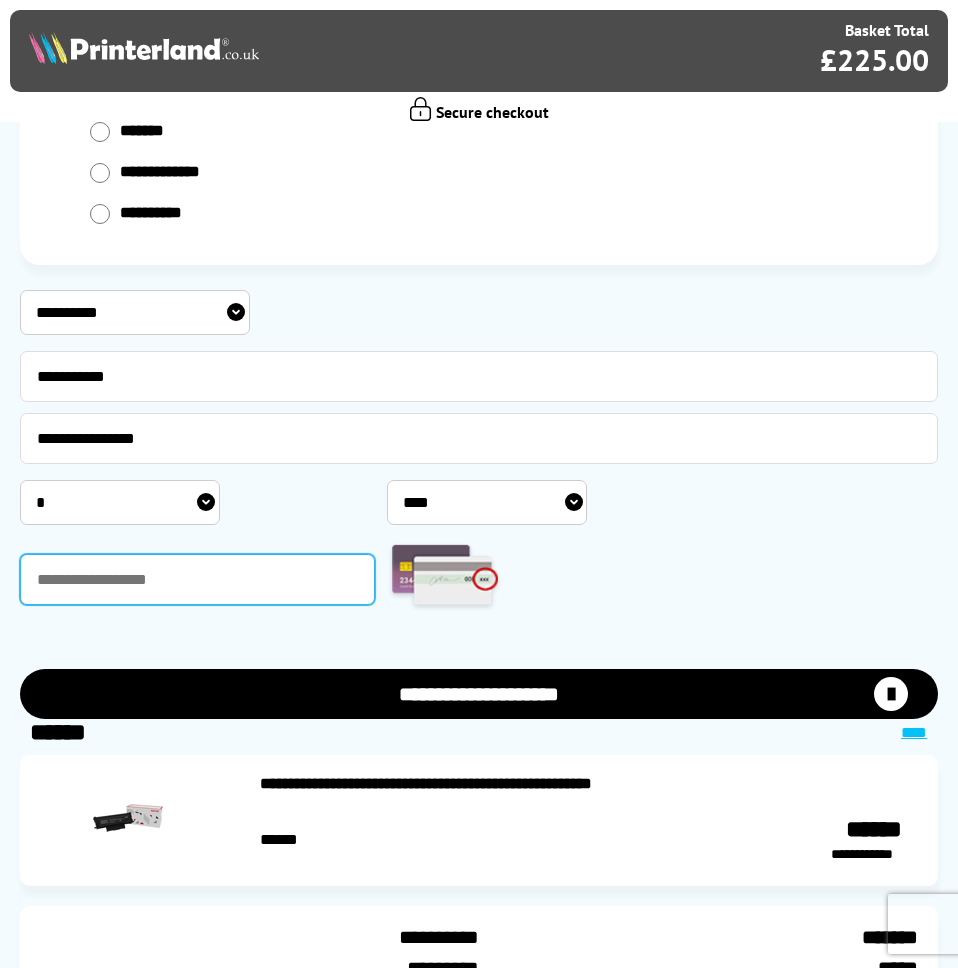 click at bounding box center (197, 579) 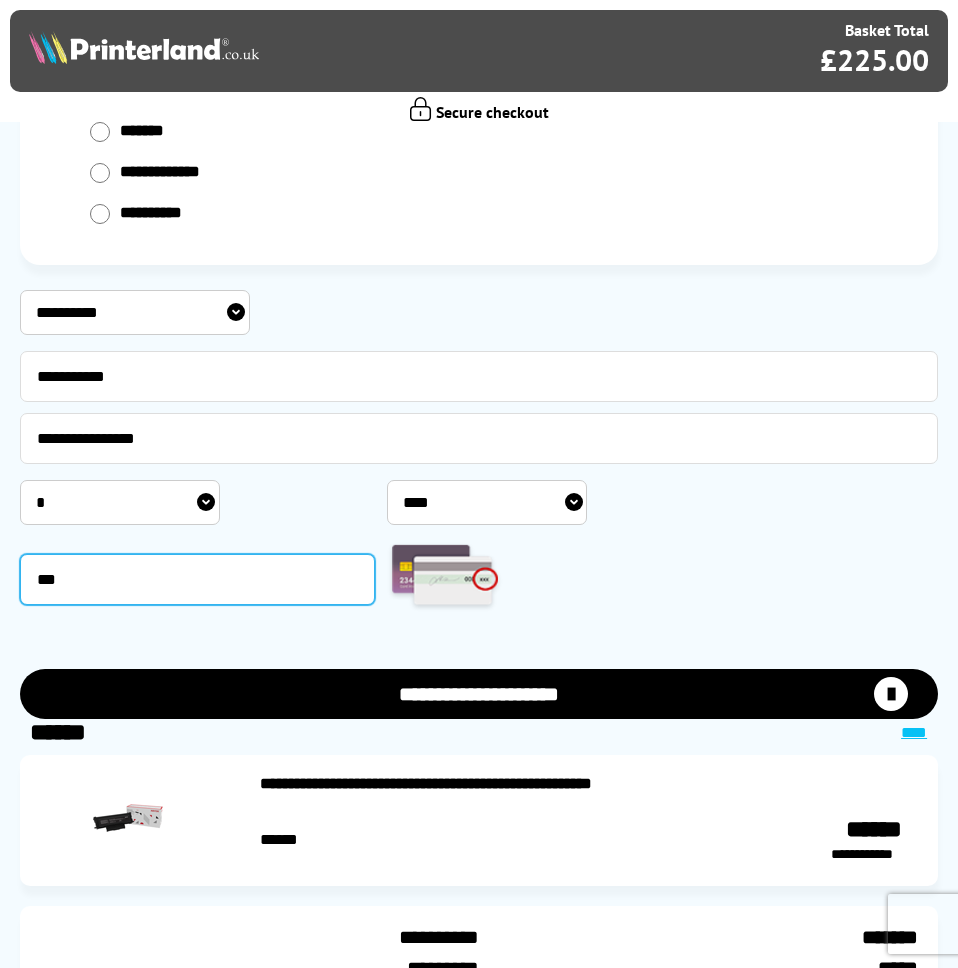 type on "***" 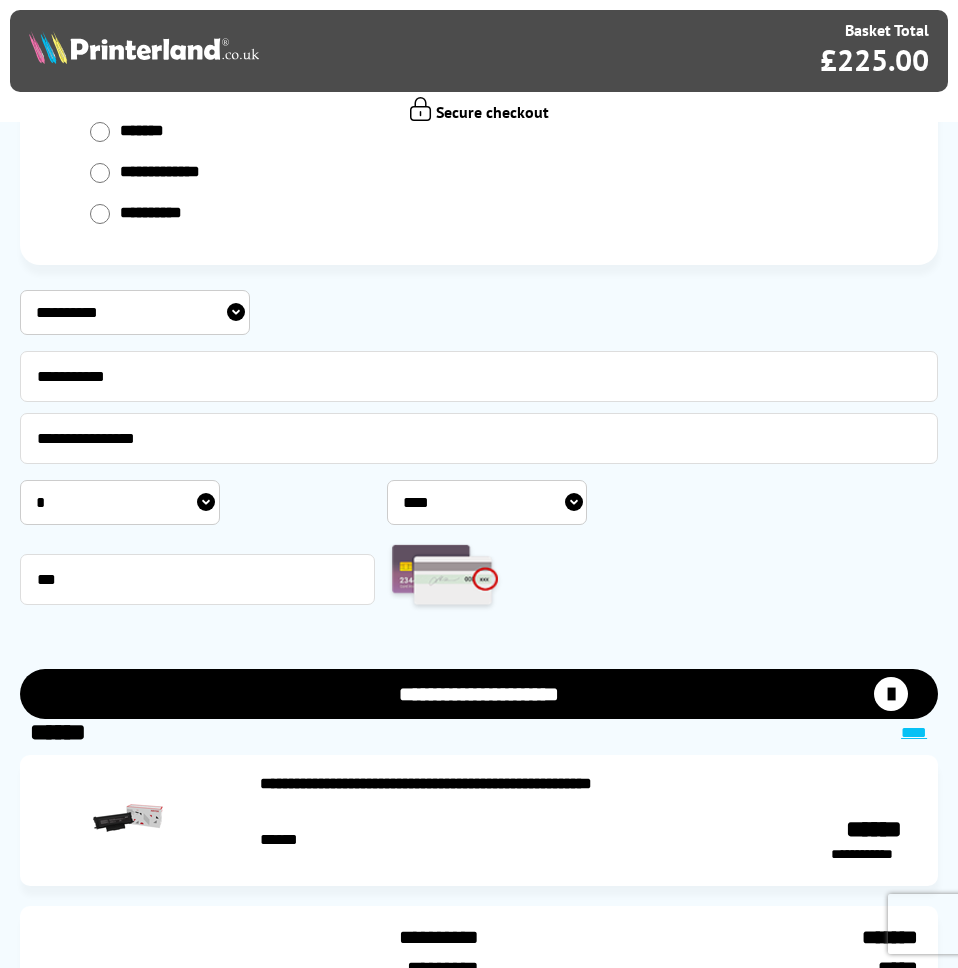 click on "**********" at bounding box center [479, 694] 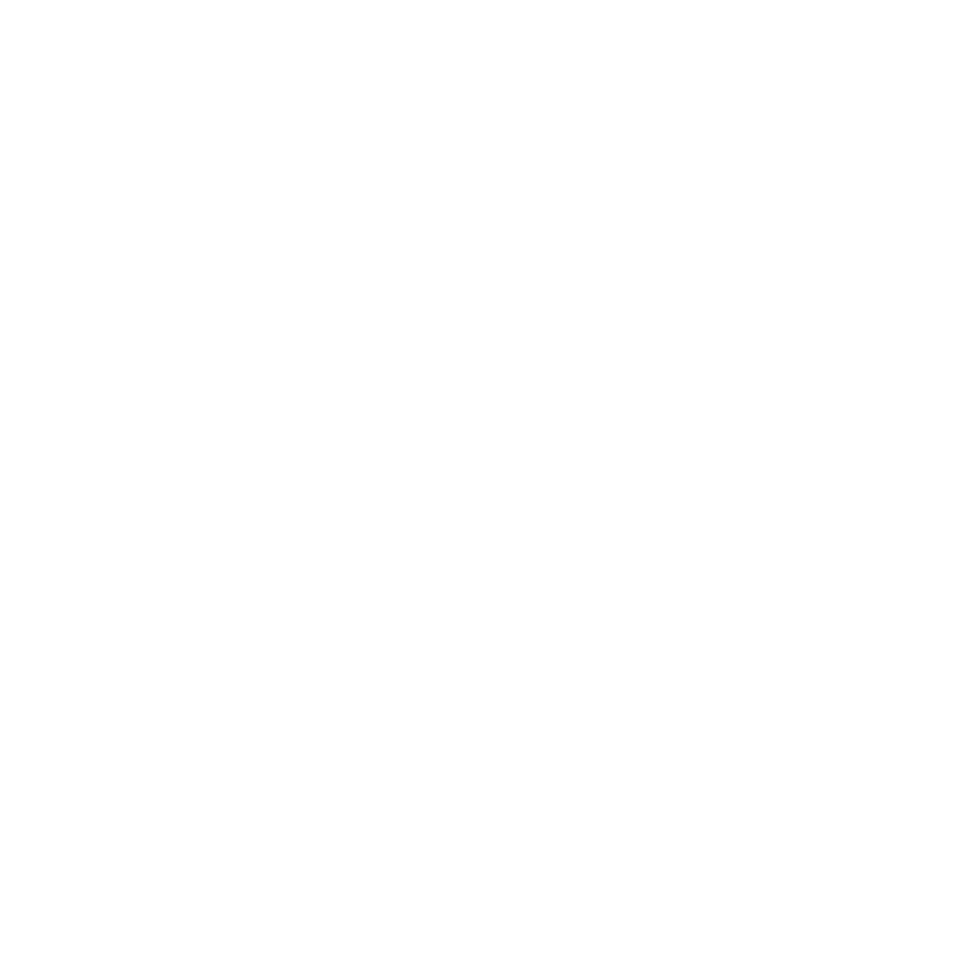 scroll, scrollTop: 0, scrollLeft: 0, axis: both 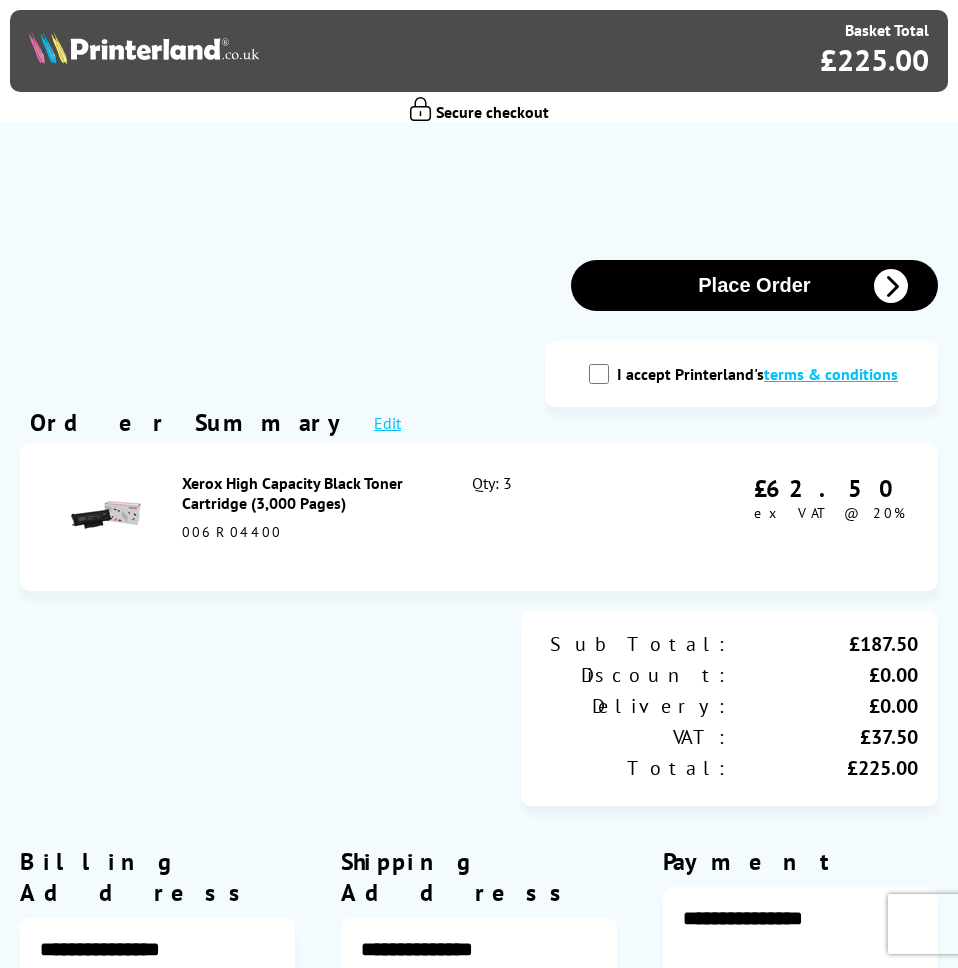 click on "I accept Printerland's  terms & conditions" at bounding box center (599, 374) 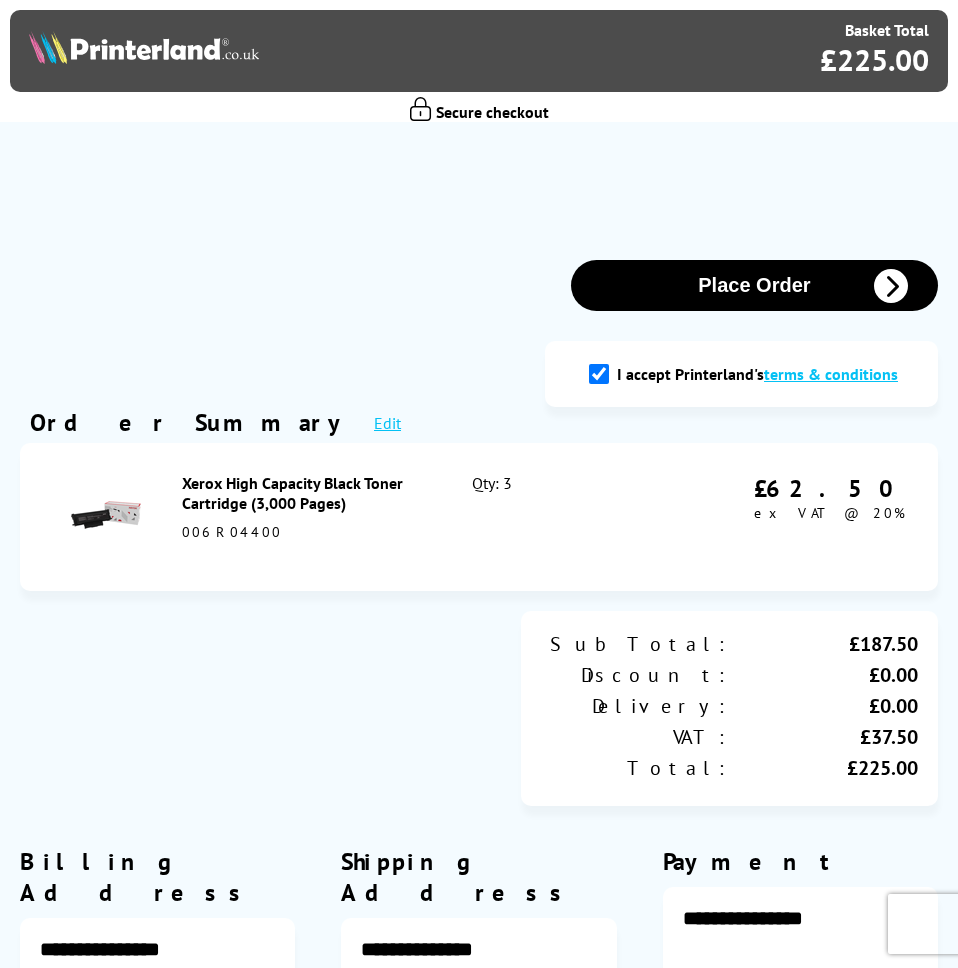 click on "Place Order" at bounding box center (754, 285) 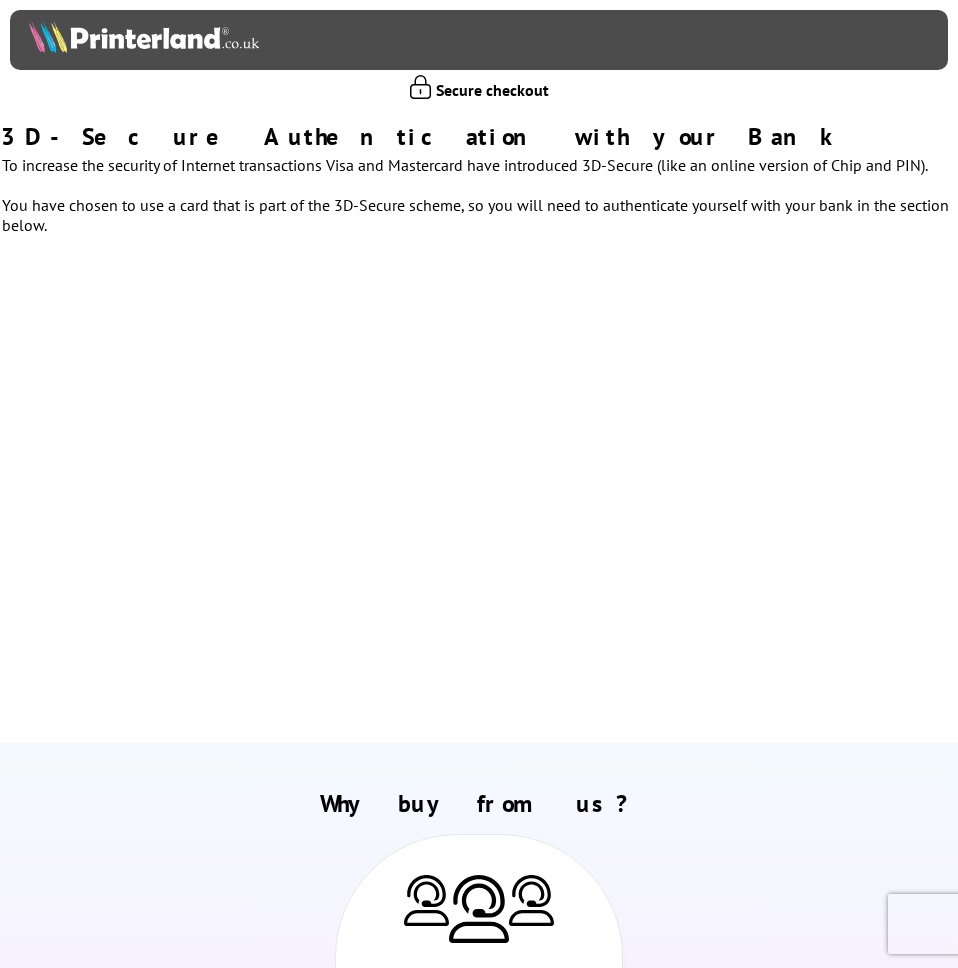 scroll, scrollTop: 0, scrollLeft: 0, axis: both 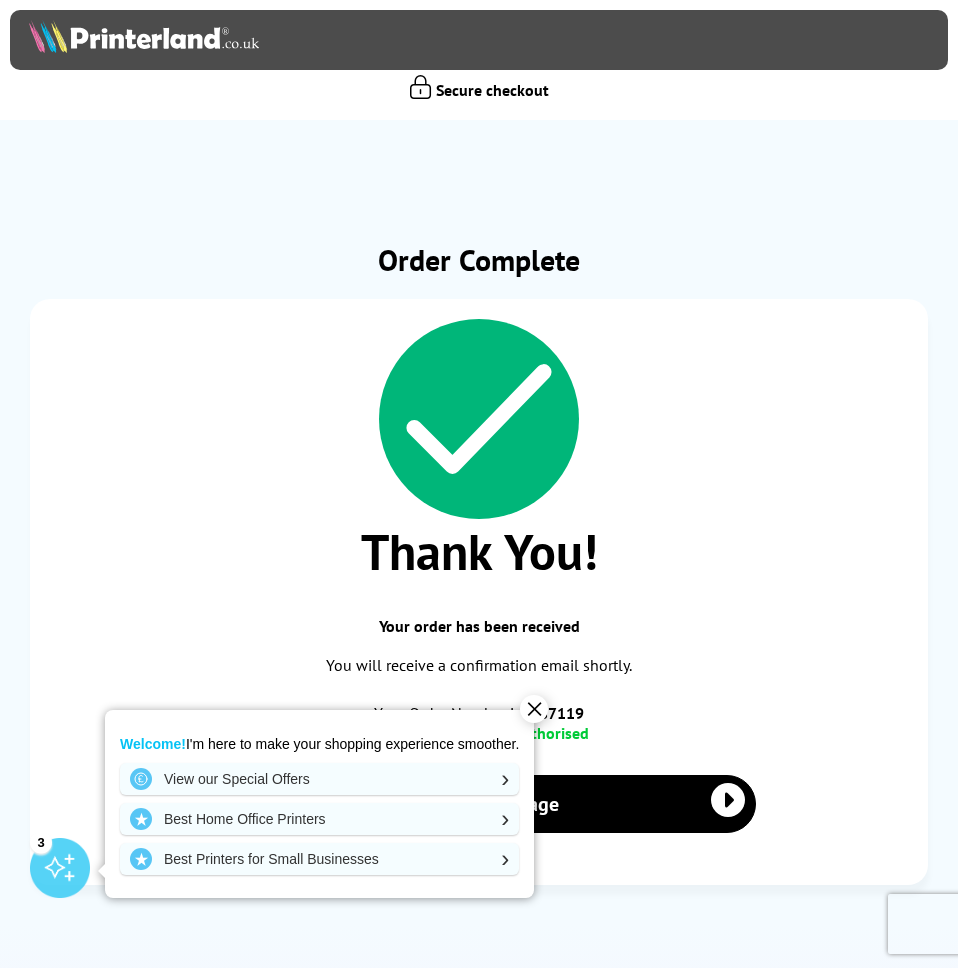 drag, startPoint x: 795, startPoint y: 624, endPoint x: 780, endPoint y: 624, distance: 15 